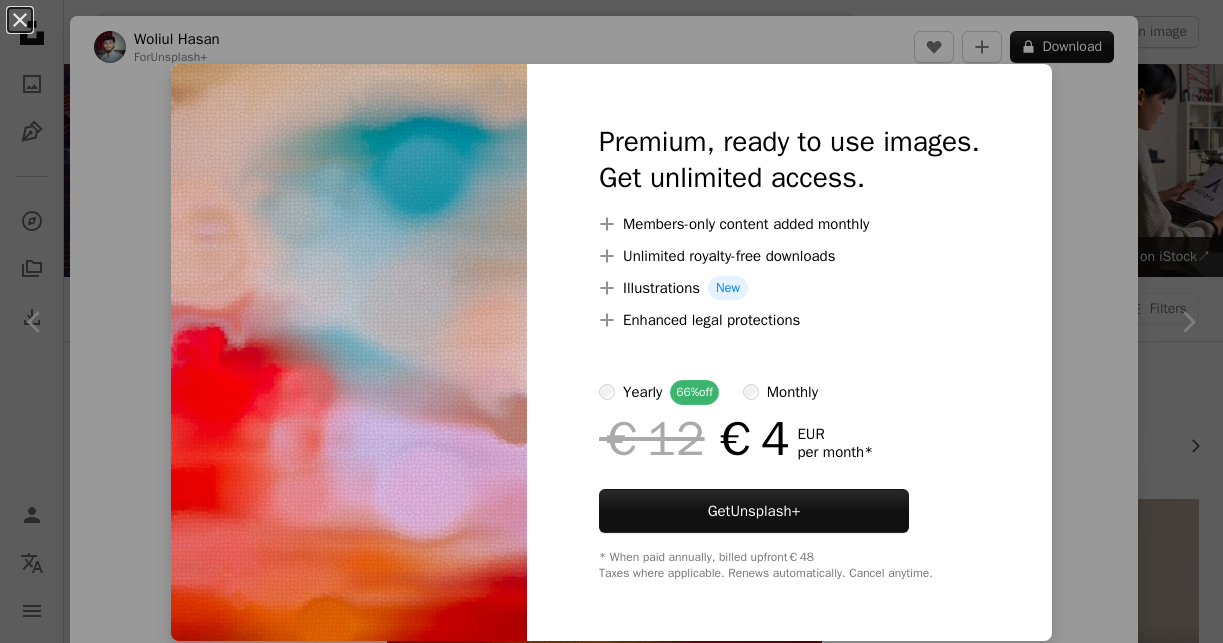 scroll, scrollTop: 7272, scrollLeft: 0, axis: vertical 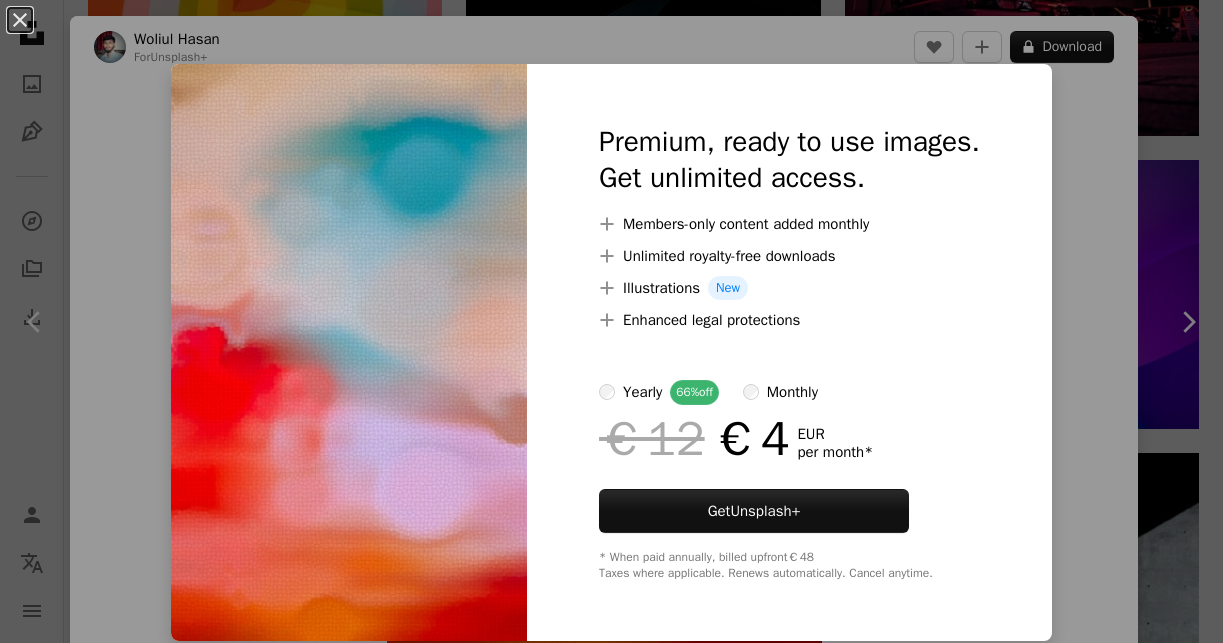click on "Premium, ready to use images. Get unlimited access. A plus sign Members-only content added monthly A plus sign Unlimited royalty-free downloads A plus sign Illustrations  New A plus sign Enhanced legal protections yearly 66%  off monthly €12   €4 EUR per month * Get  Unsplash+ * When paid annually, billed upfront  €48 Taxes where applicable. Renews automatically. Cancel anytime." at bounding box center [789, 352] 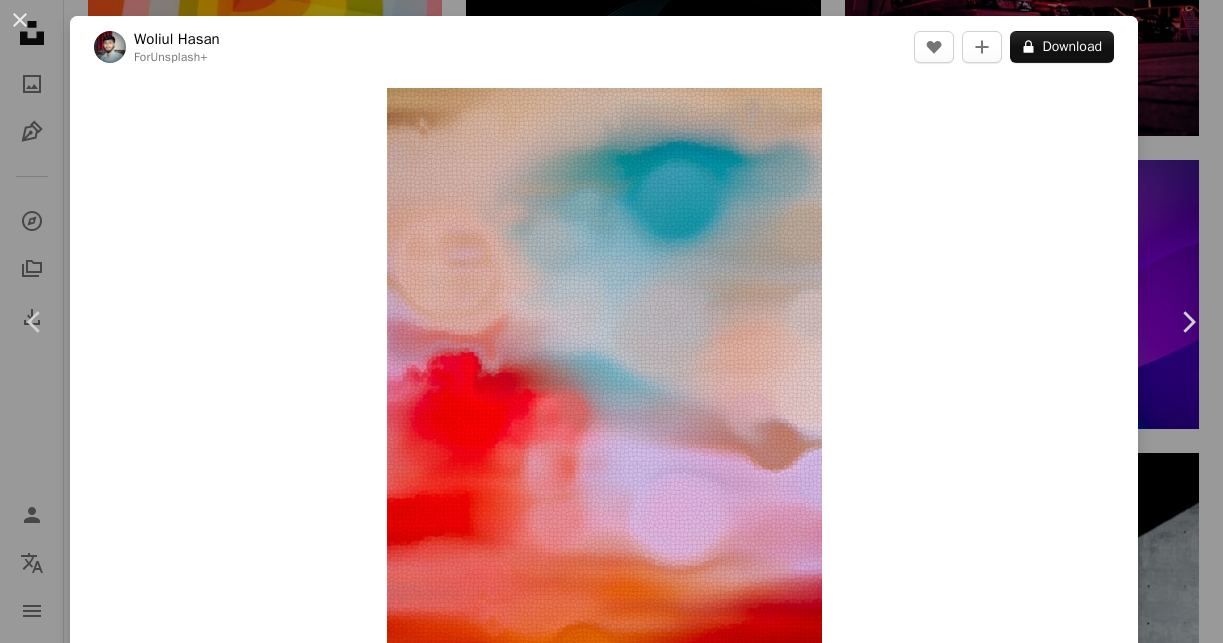 click on "[FIRST] [LAST]" at bounding box center [611, 321] 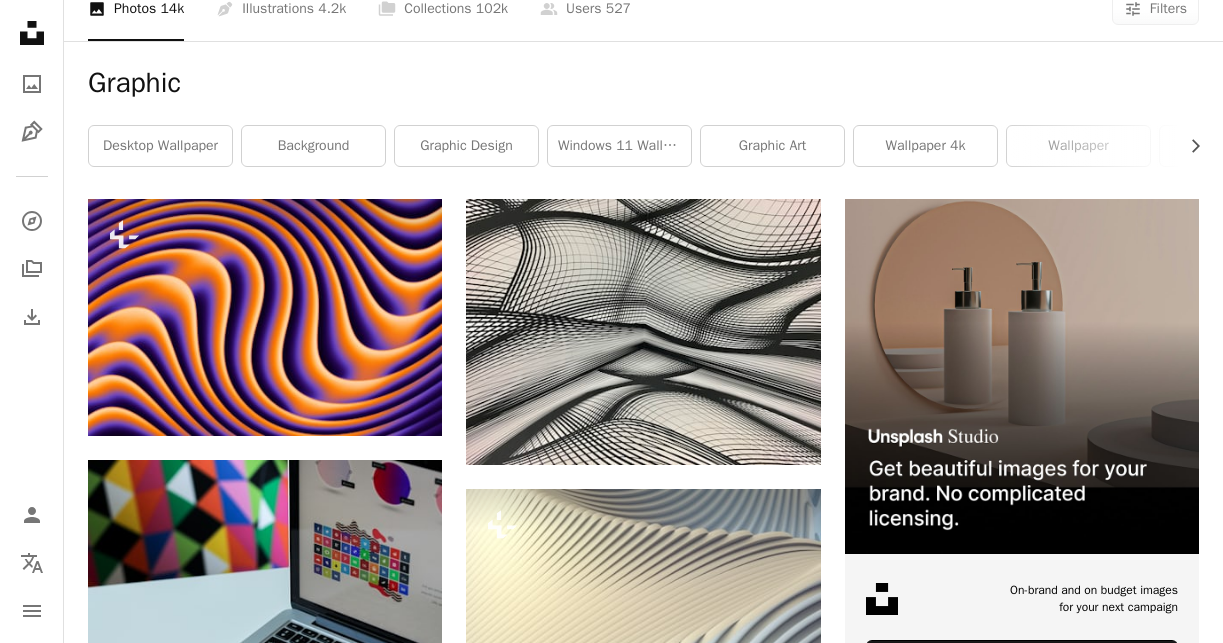 scroll, scrollTop: 0, scrollLeft: 0, axis: both 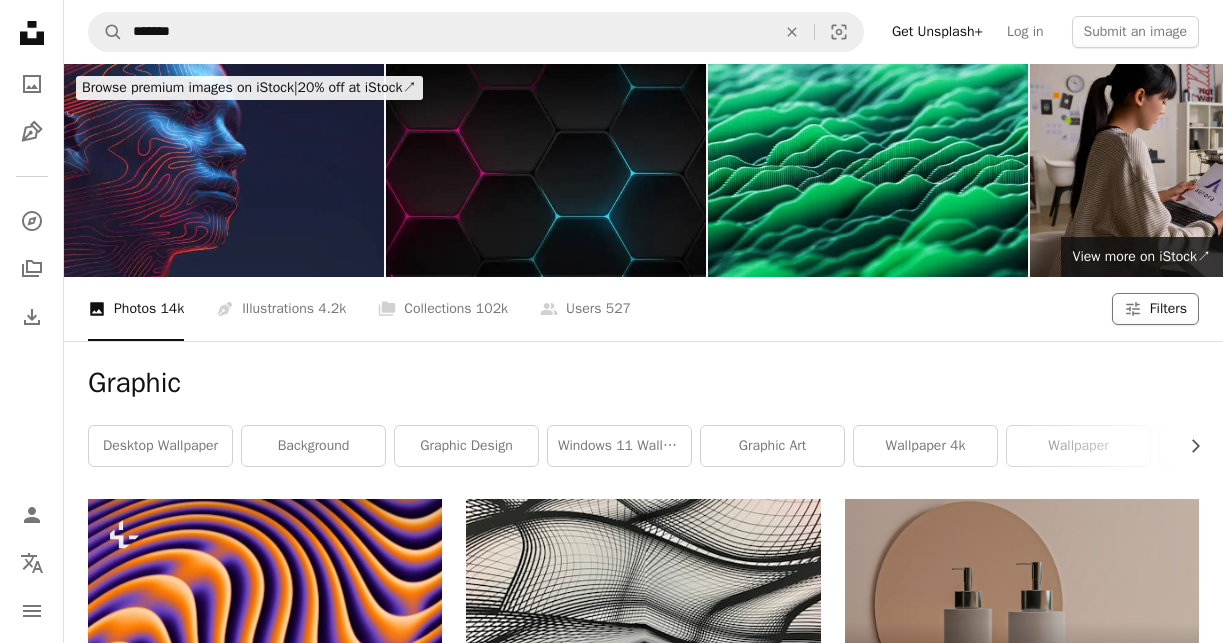 click on "Filters" at bounding box center [1168, 309] 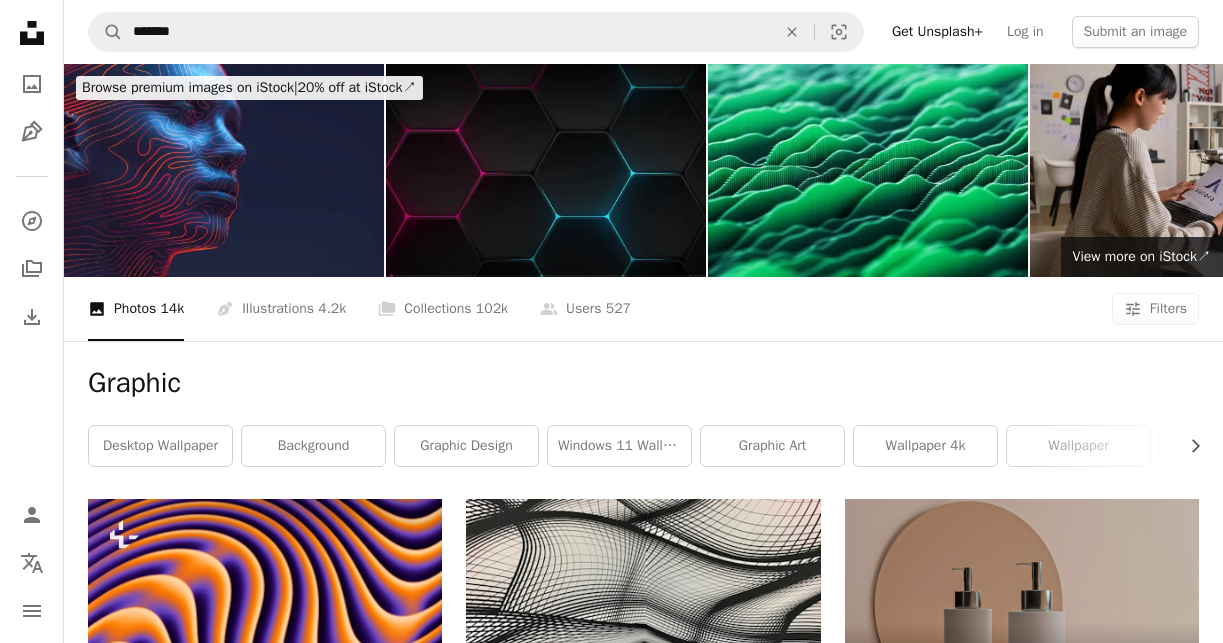 scroll, scrollTop: 151, scrollLeft: 0, axis: vertical 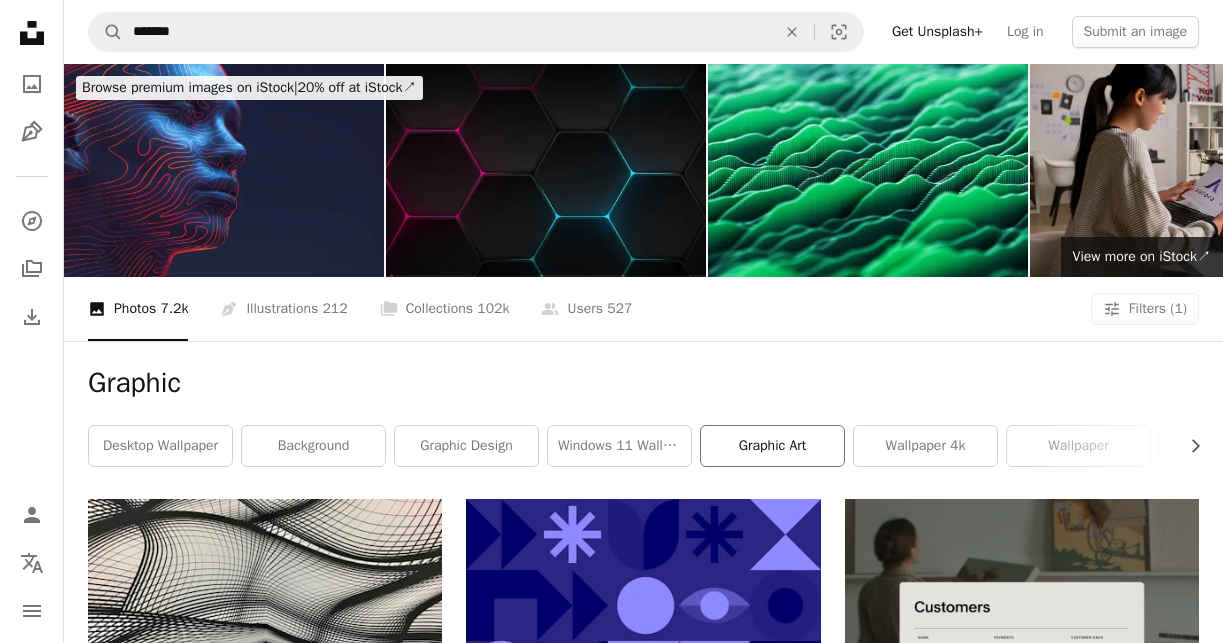 click on "graphic art" at bounding box center (772, 446) 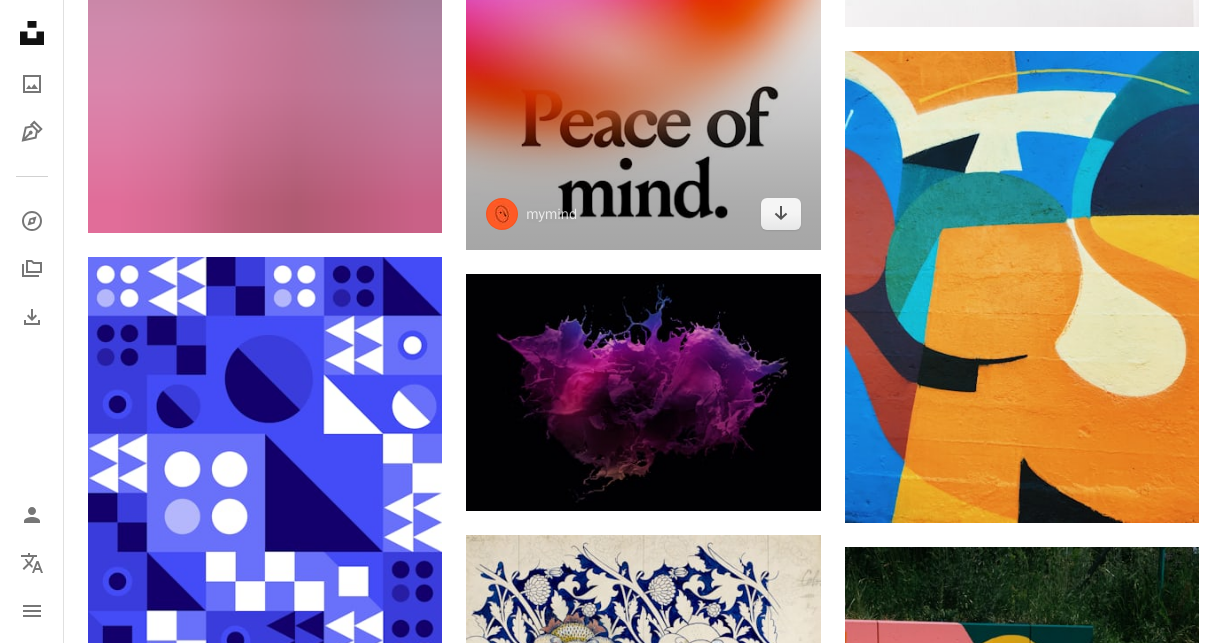 scroll, scrollTop: 2507, scrollLeft: 0, axis: vertical 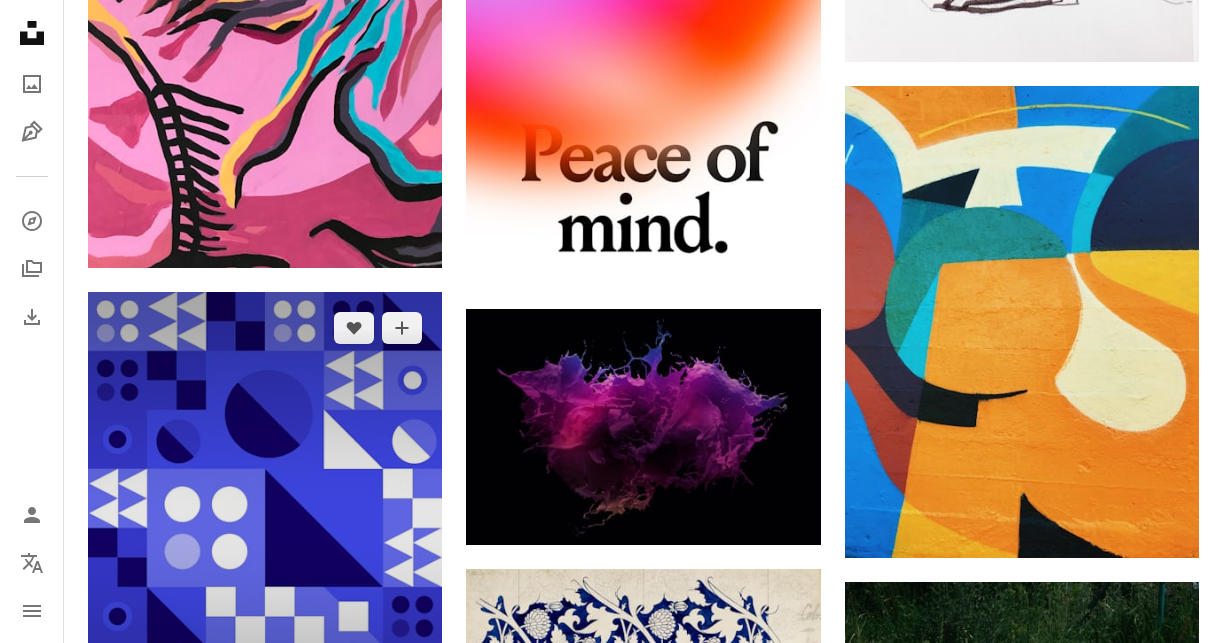 click at bounding box center (265, 528) 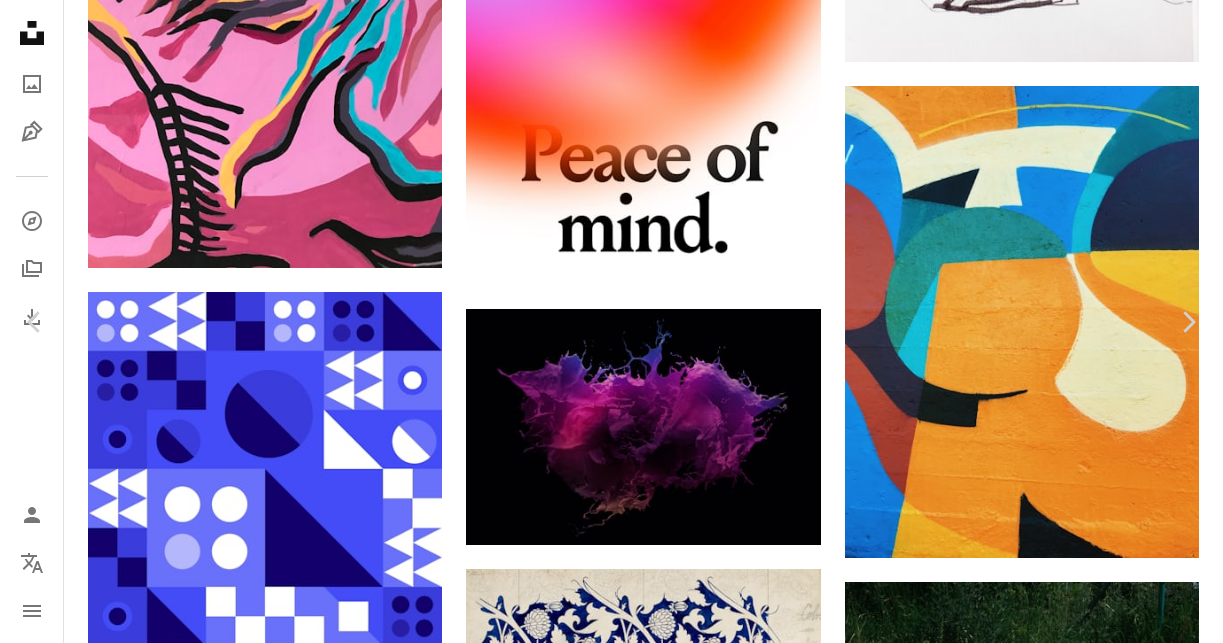 scroll, scrollTop: 7750, scrollLeft: 0, axis: vertical 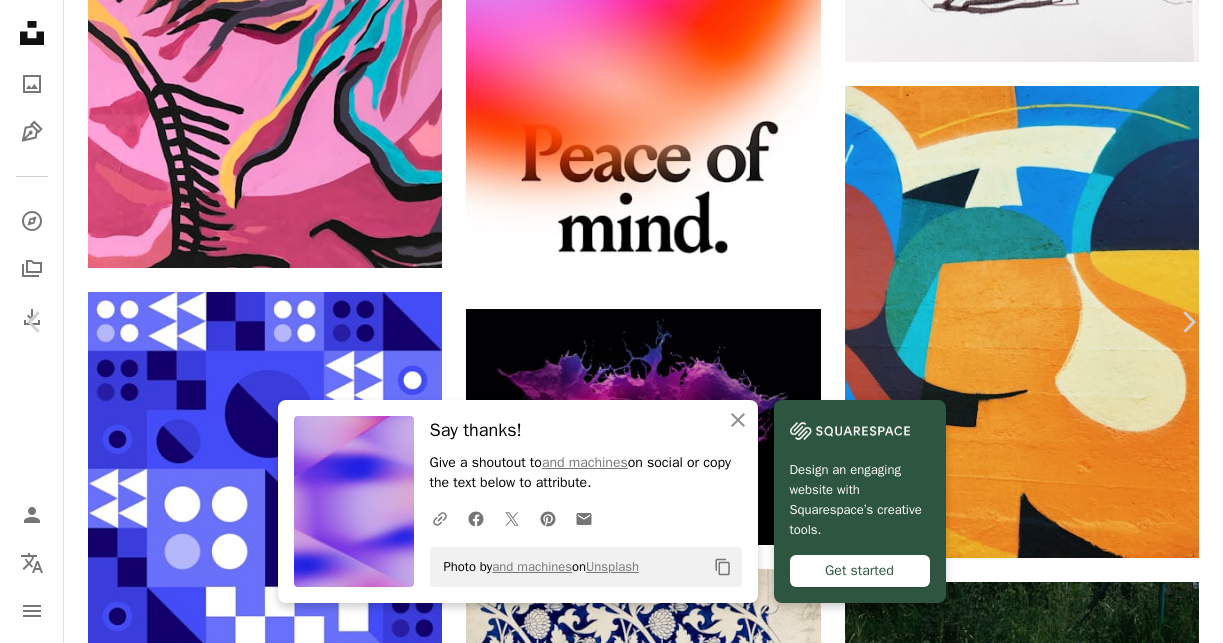 click on "An X shape" at bounding box center (20, 20) 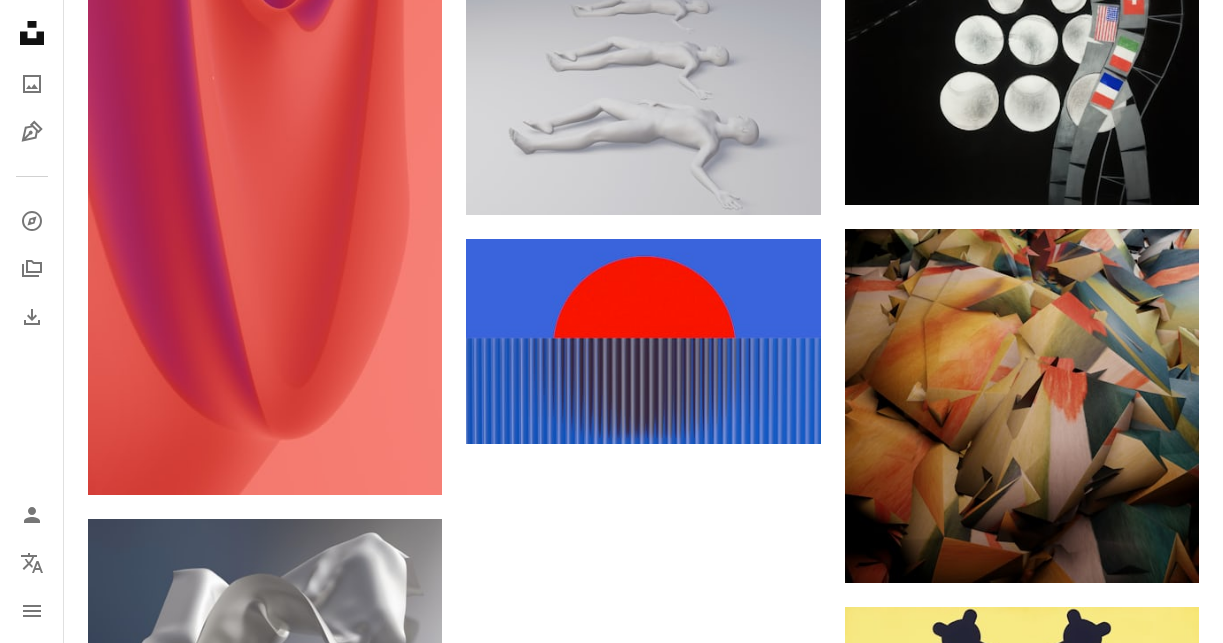 scroll, scrollTop: 7630, scrollLeft: 0, axis: vertical 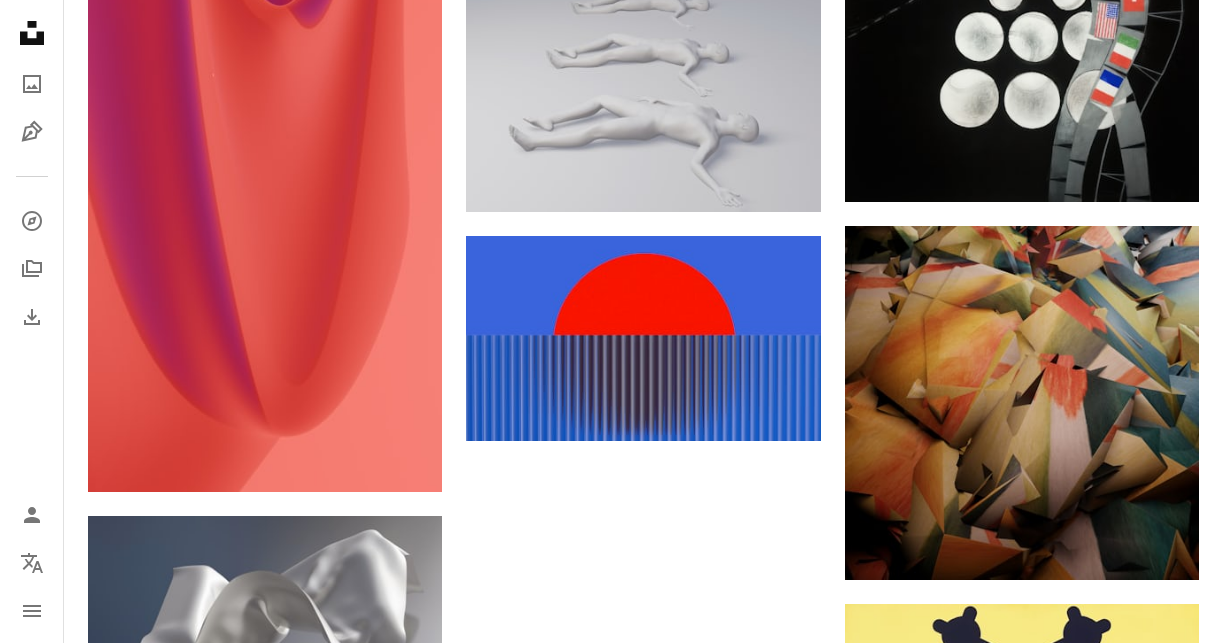 click on "Load more" at bounding box center (643, 1556) 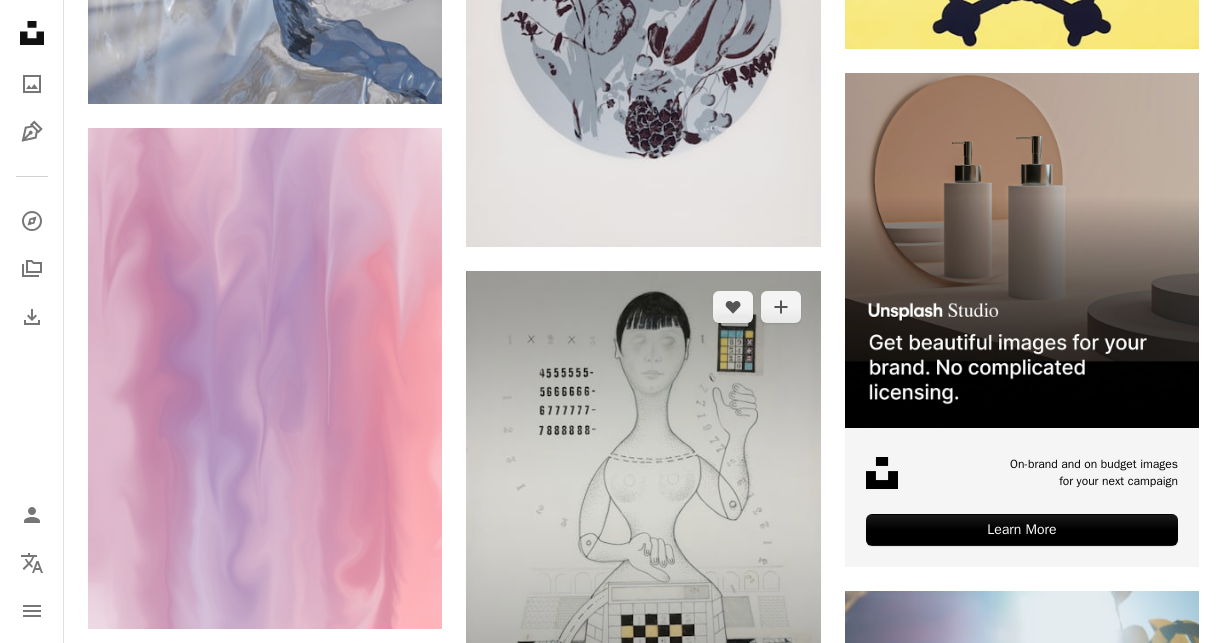 scroll, scrollTop: 8524, scrollLeft: 0, axis: vertical 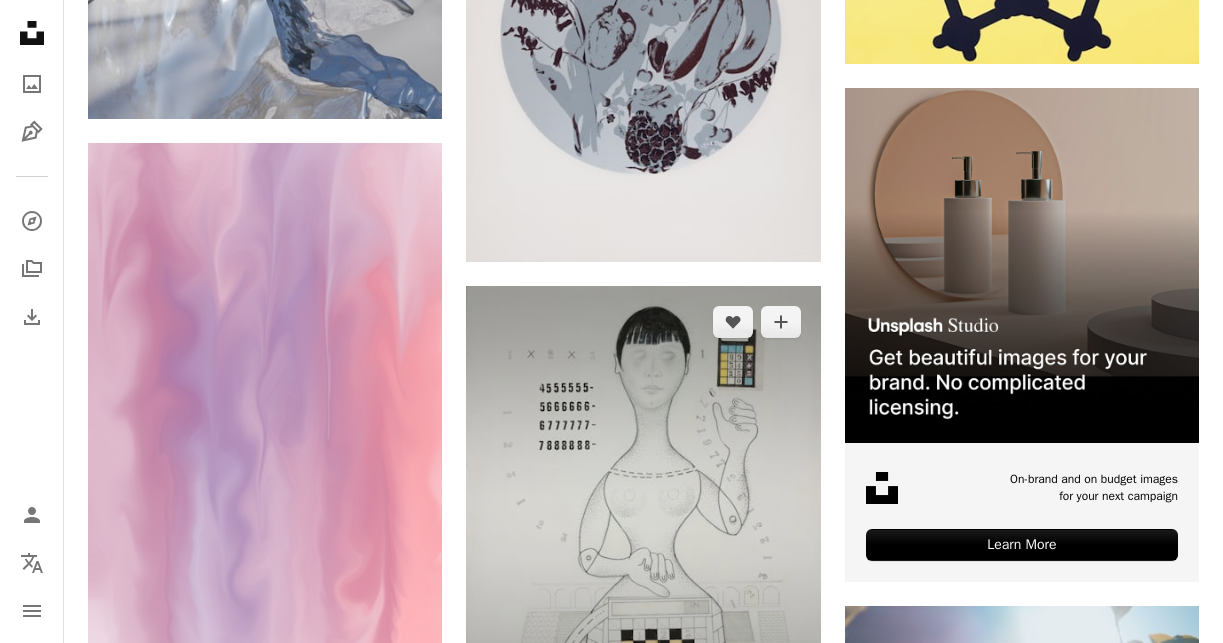 click at bounding box center [643, 518] 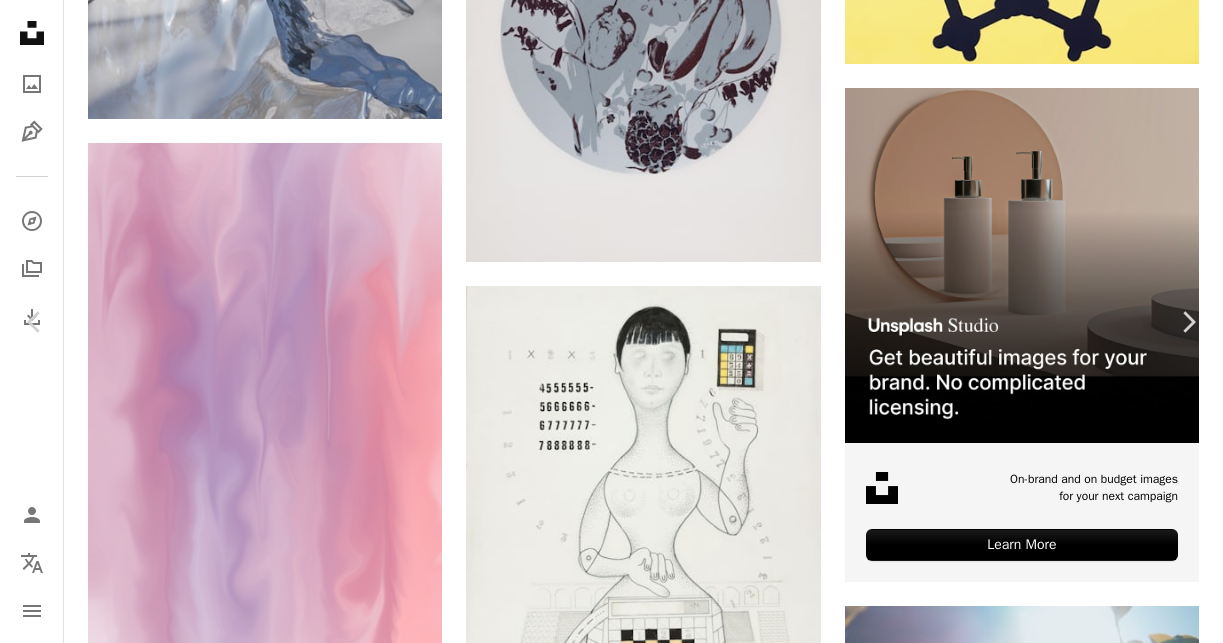 scroll, scrollTop: 5488, scrollLeft: 0, axis: vertical 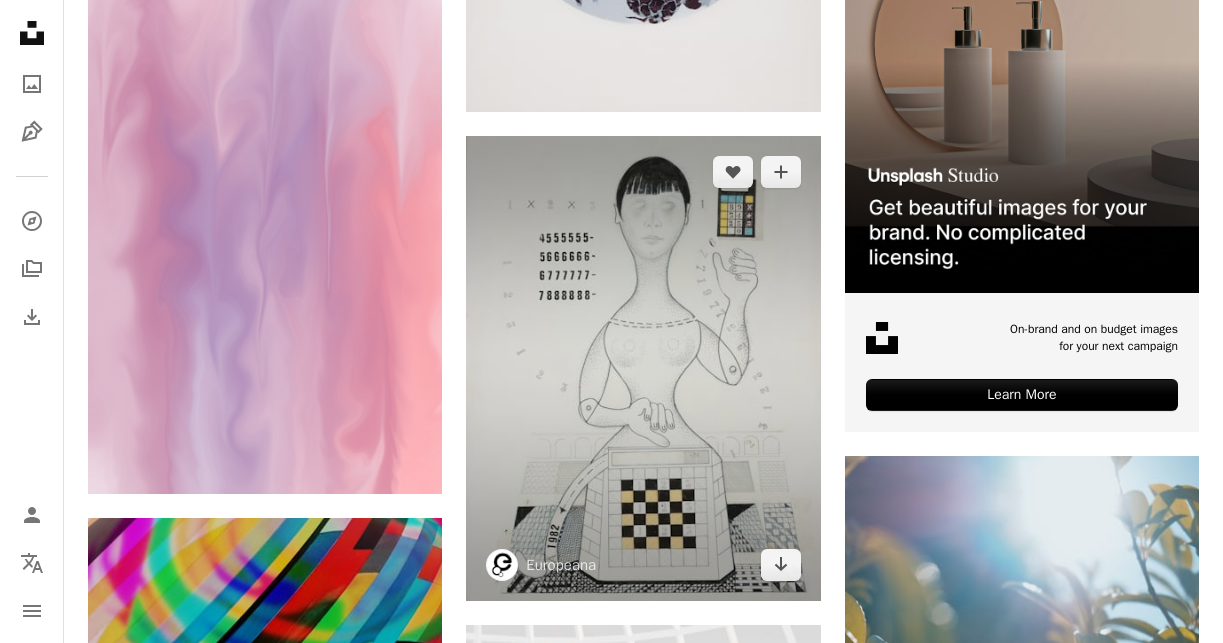 click at bounding box center (643, 368) 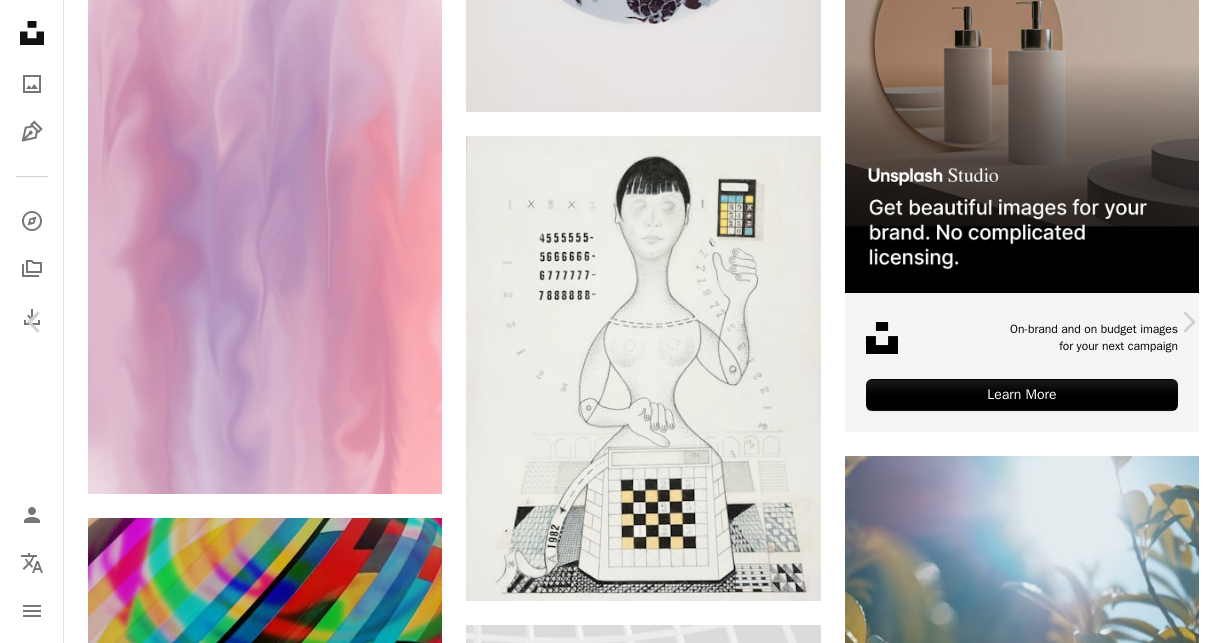 scroll, scrollTop: 11558, scrollLeft: 0, axis: vertical 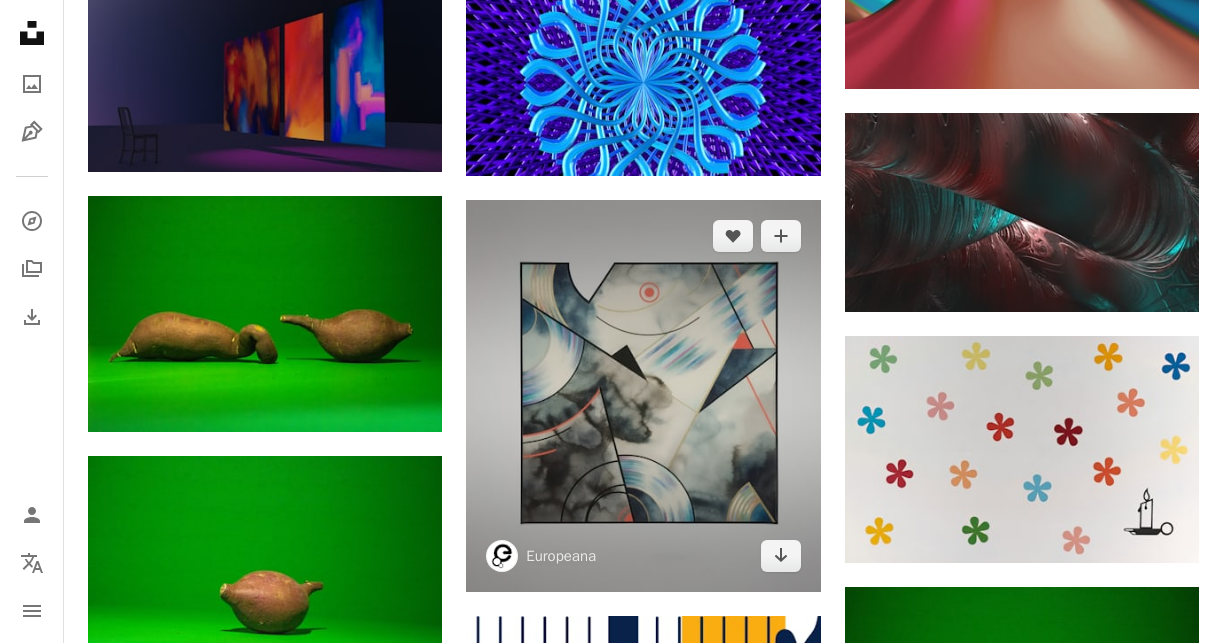 click at bounding box center [643, 396] 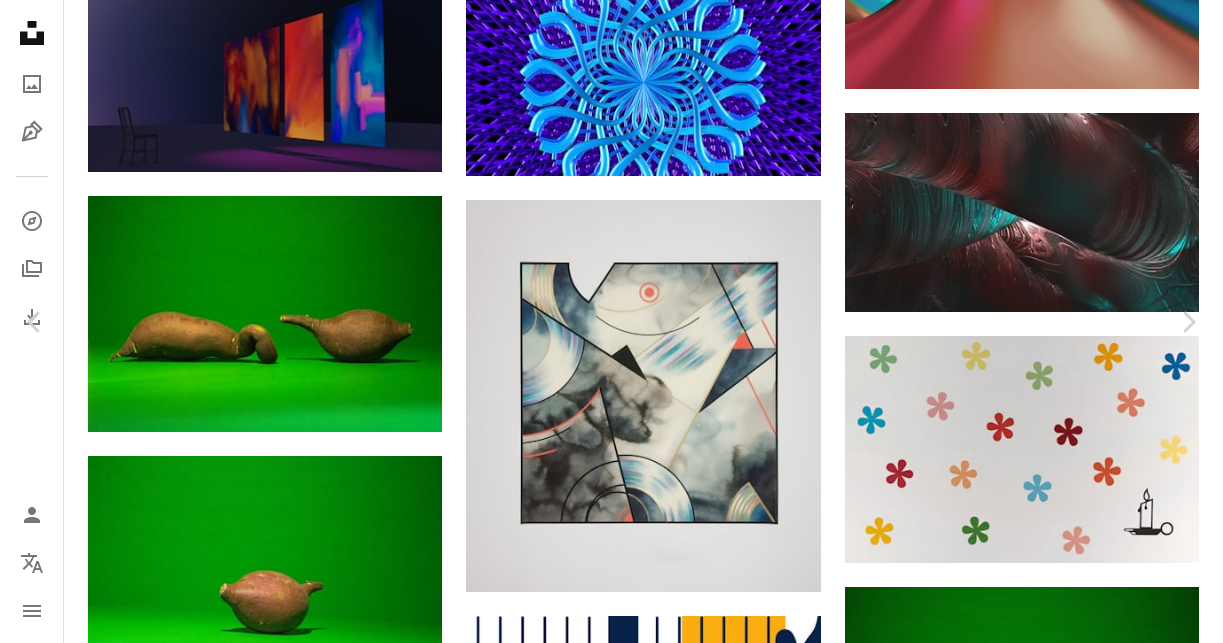 scroll, scrollTop: 1200, scrollLeft: 0, axis: vertical 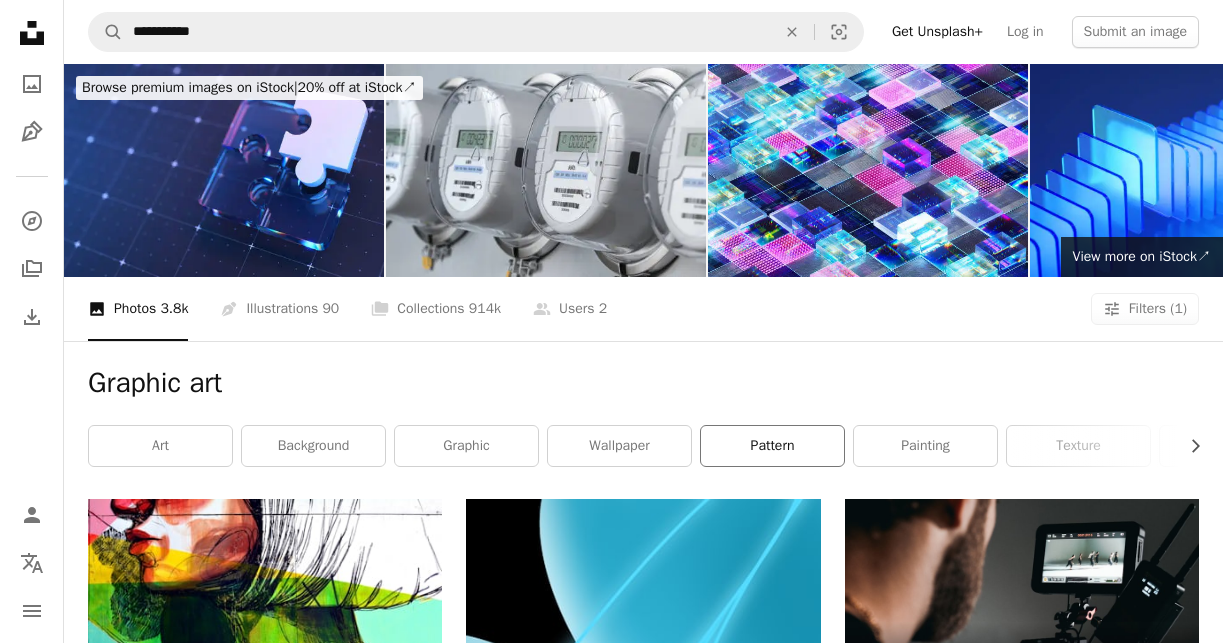 click on "pattern" at bounding box center (772, 446) 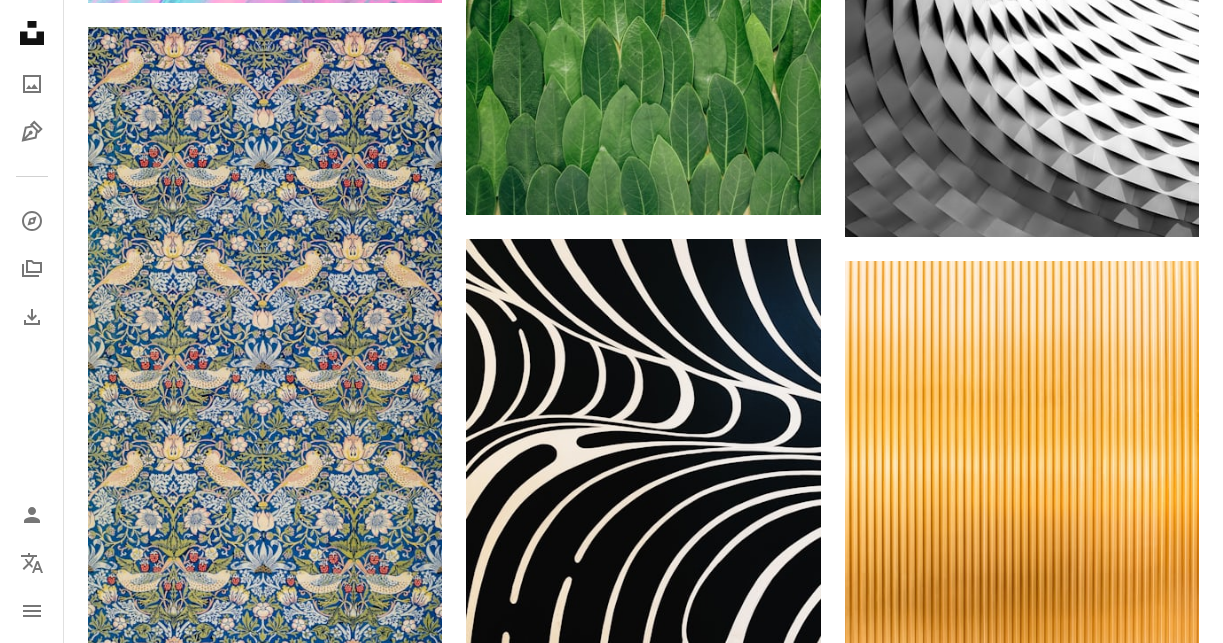 scroll, scrollTop: 1866, scrollLeft: 0, axis: vertical 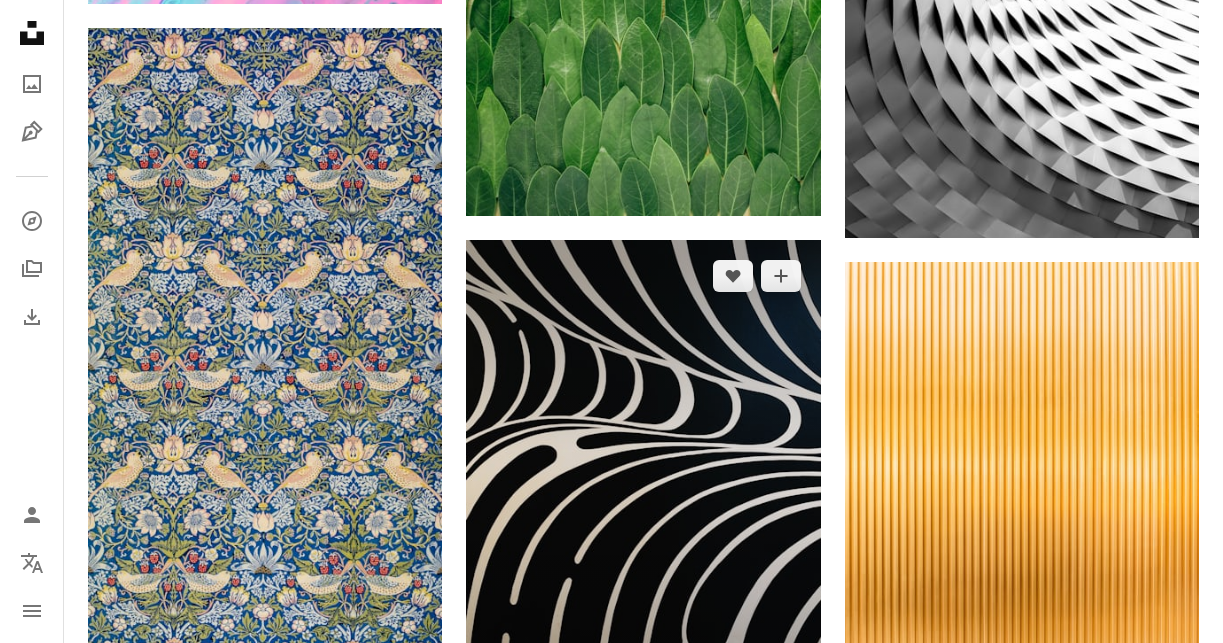 click at bounding box center [643, 476] 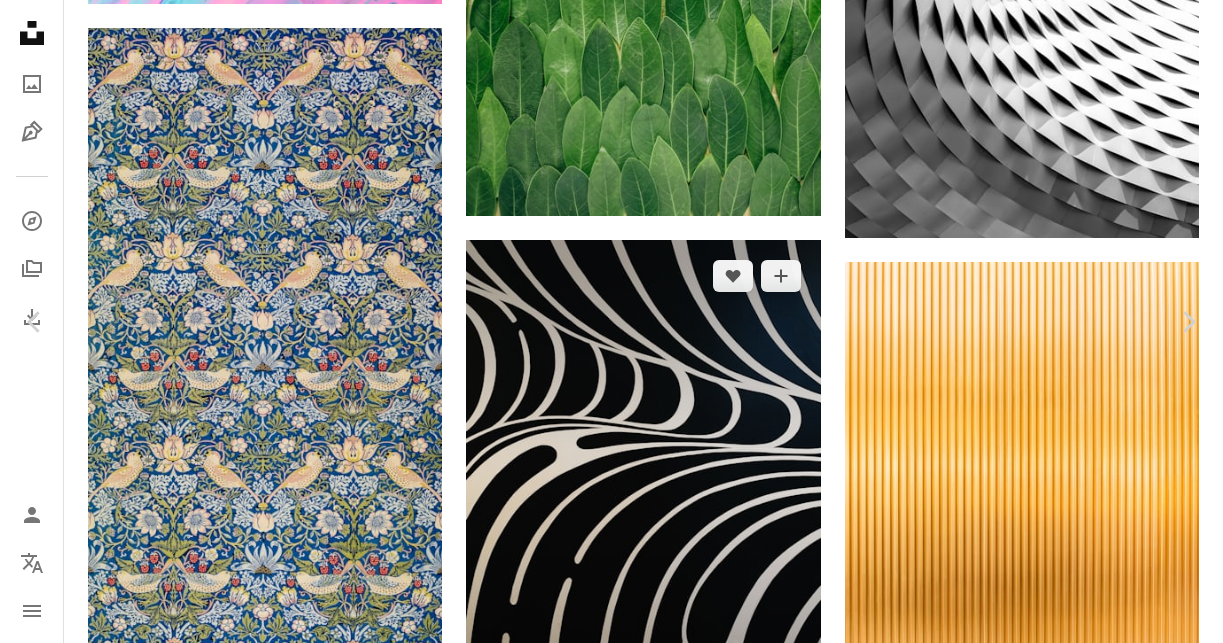 scroll, scrollTop: 0, scrollLeft: 0, axis: both 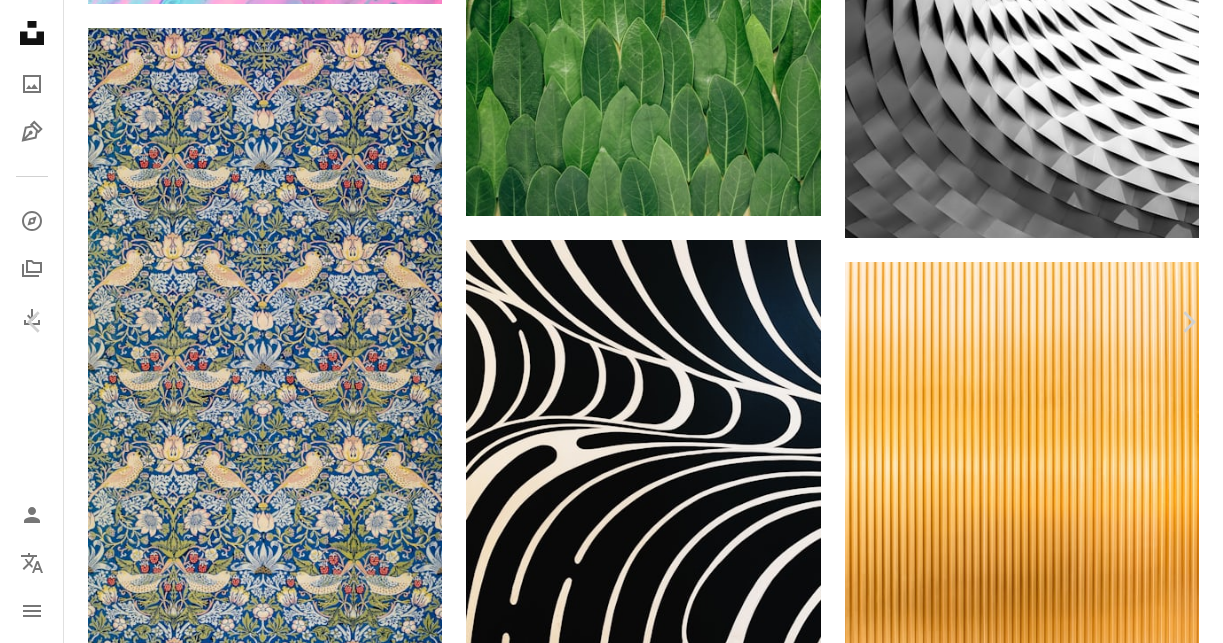 click on "Chevron down" 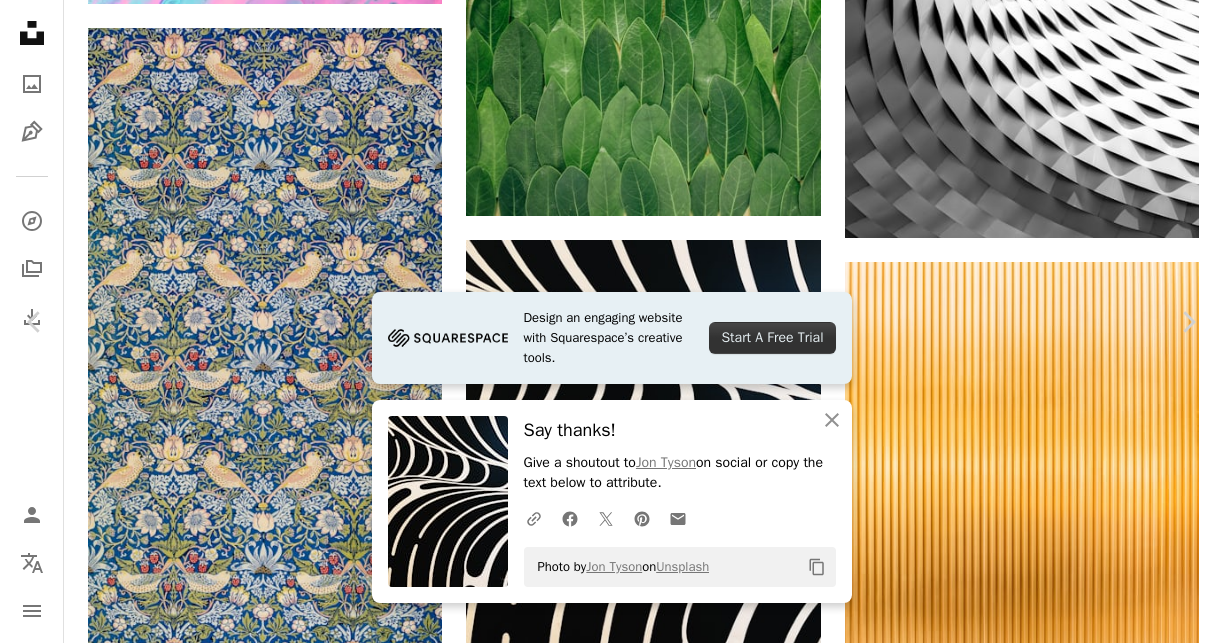 click on "An X shape" at bounding box center (20, 20) 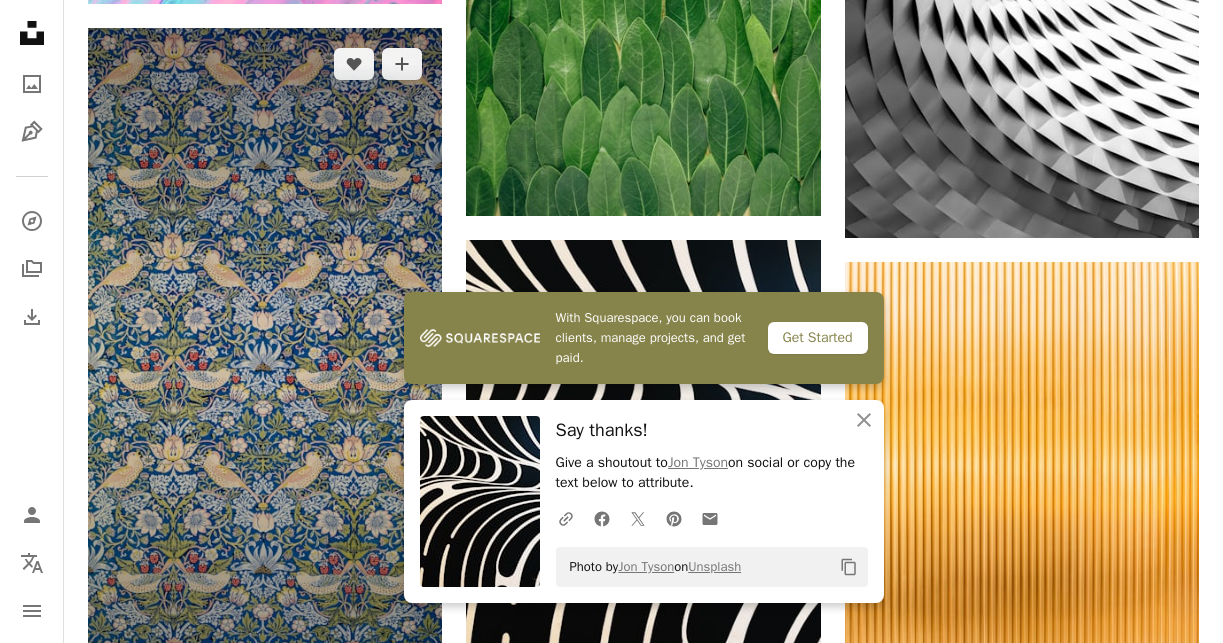 scroll, scrollTop: 0, scrollLeft: 0, axis: both 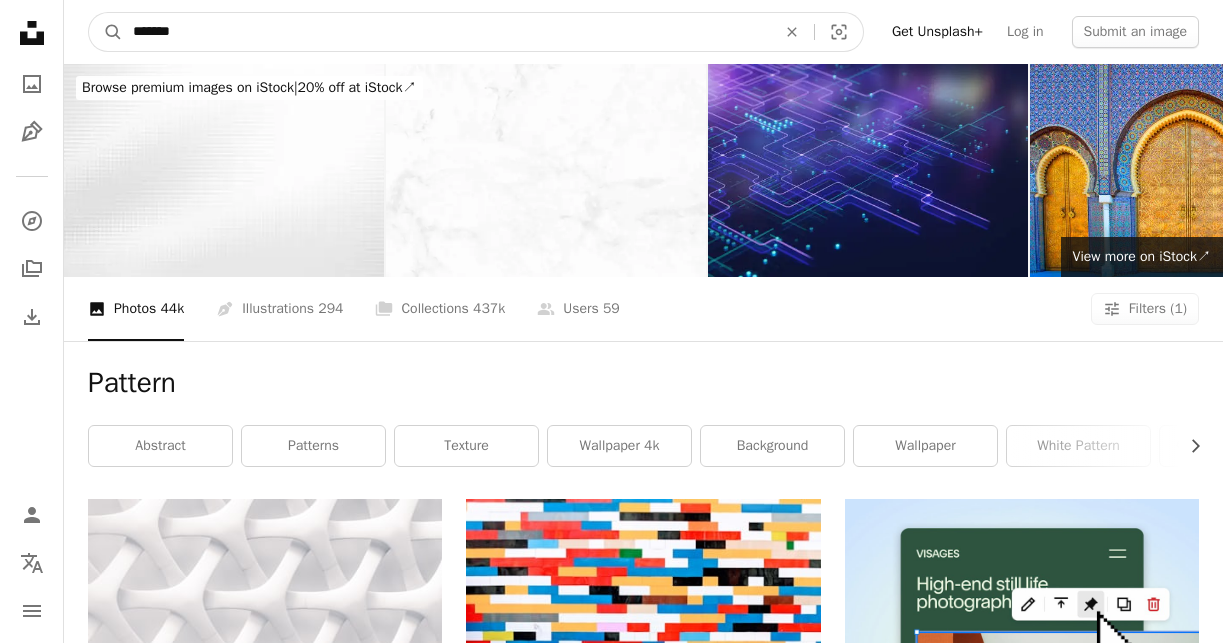 drag, startPoint x: 398, startPoint y: 43, endPoint x: -49, endPoint y: 72, distance: 447.93973 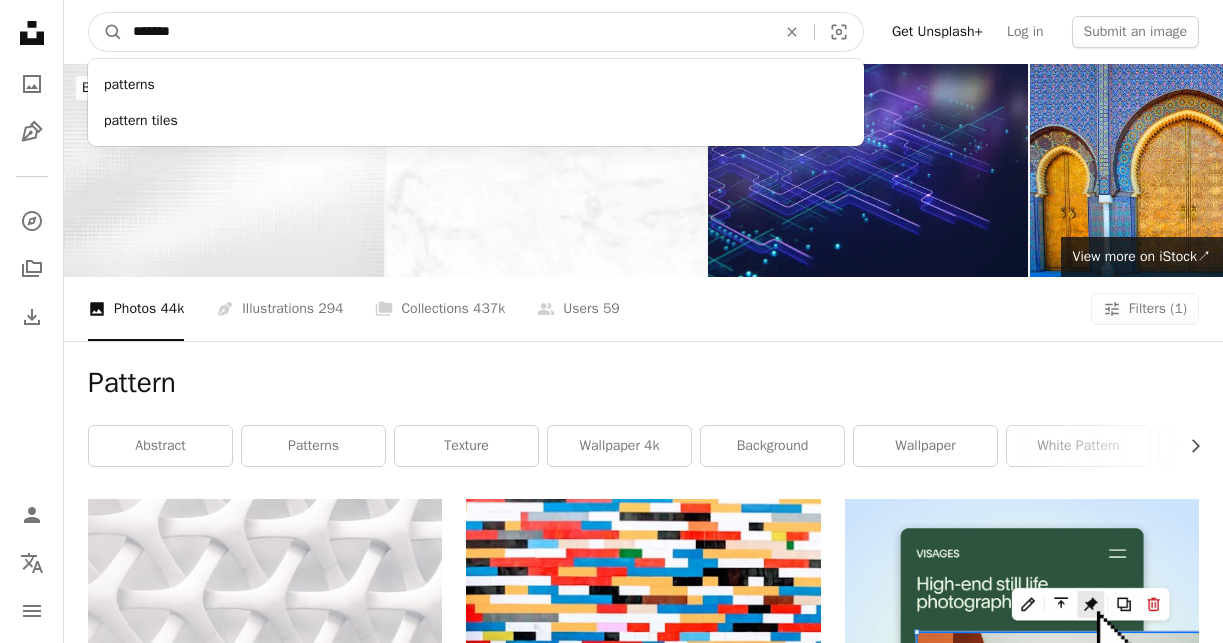 drag, startPoint x: 244, startPoint y: 26, endPoint x: -49, endPoint y: 14, distance: 293.24564 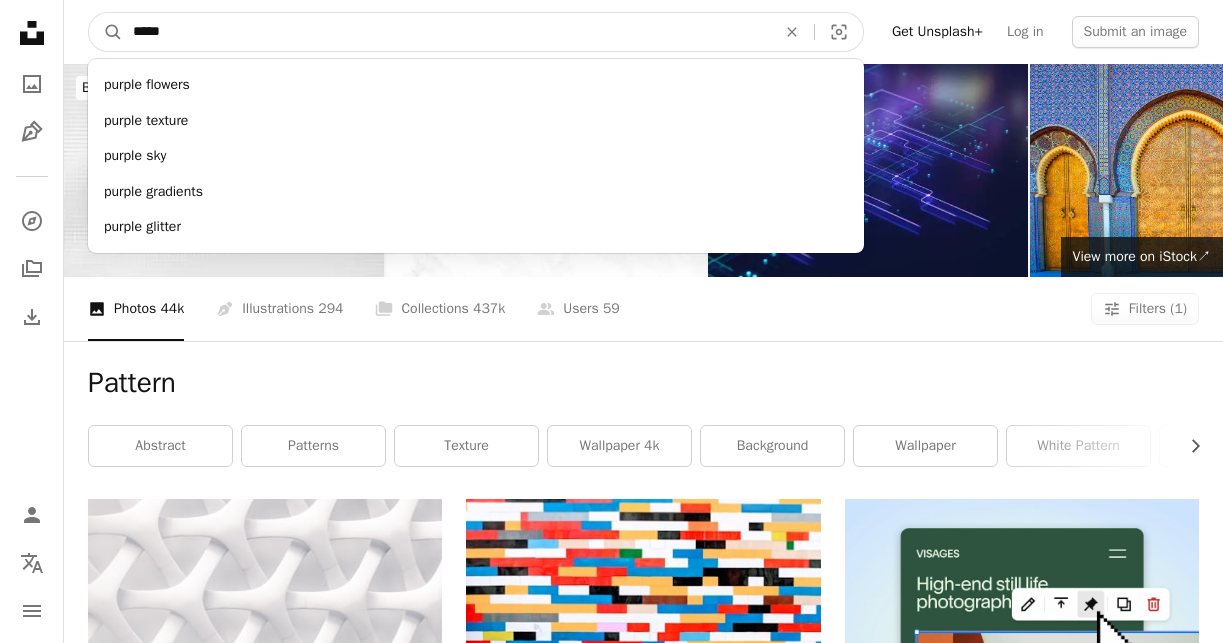 type on "******" 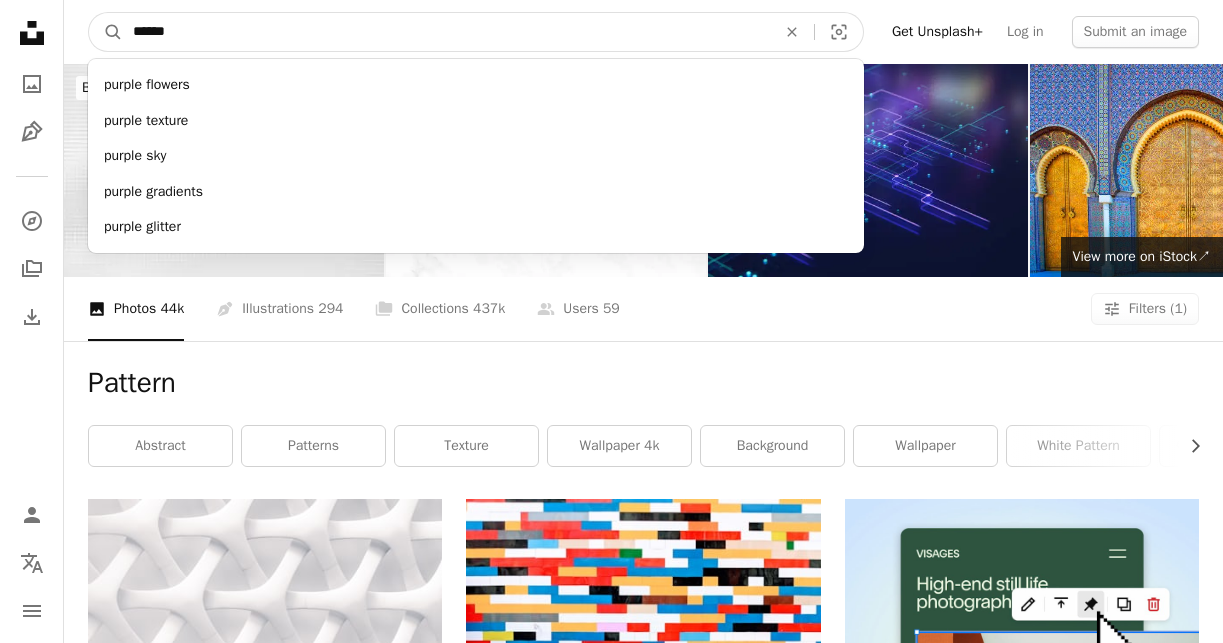 click on "A magnifying glass" at bounding box center [106, 32] 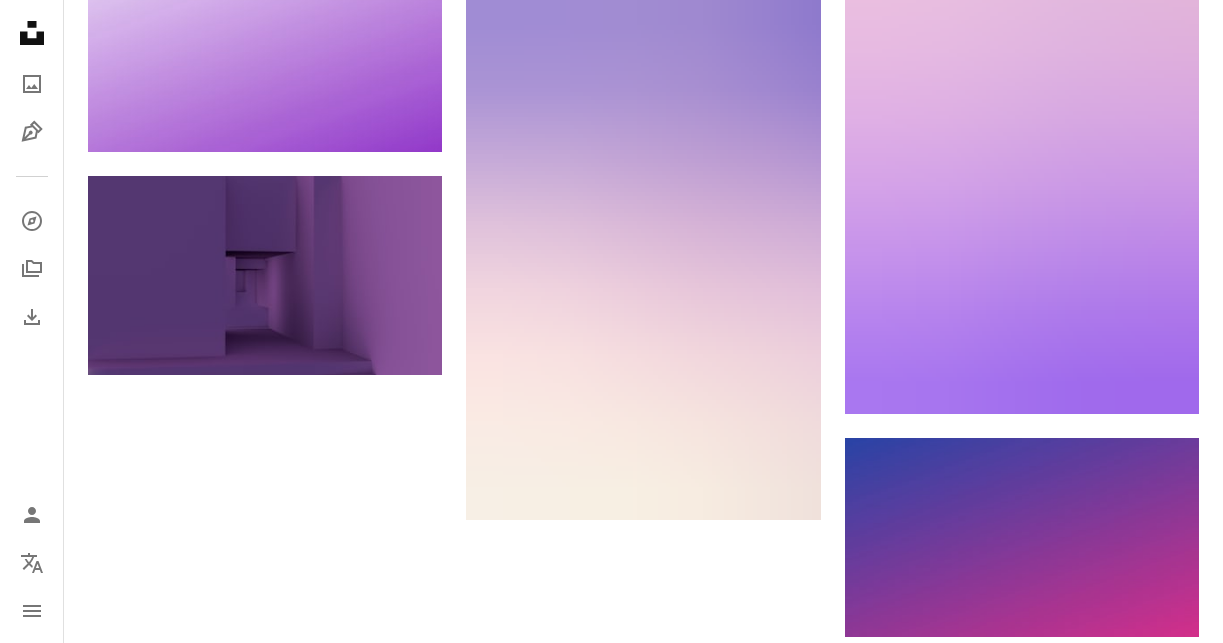 scroll, scrollTop: 2350, scrollLeft: 0, axis: vertical 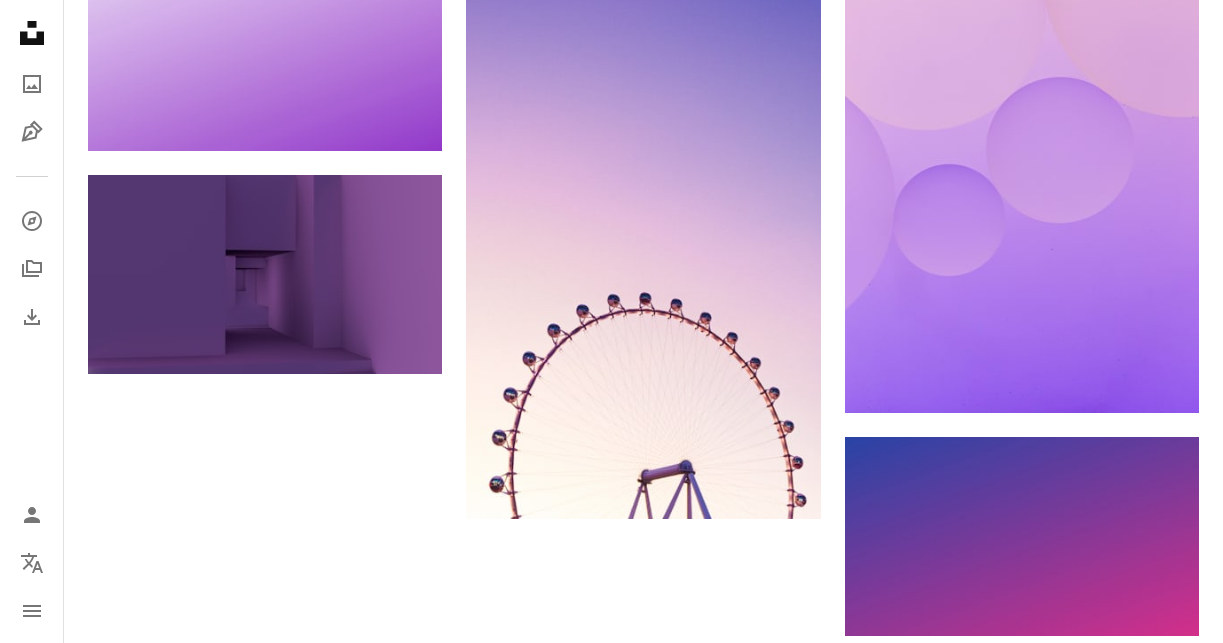 click on "Load more" at bounding box center (643, 940) 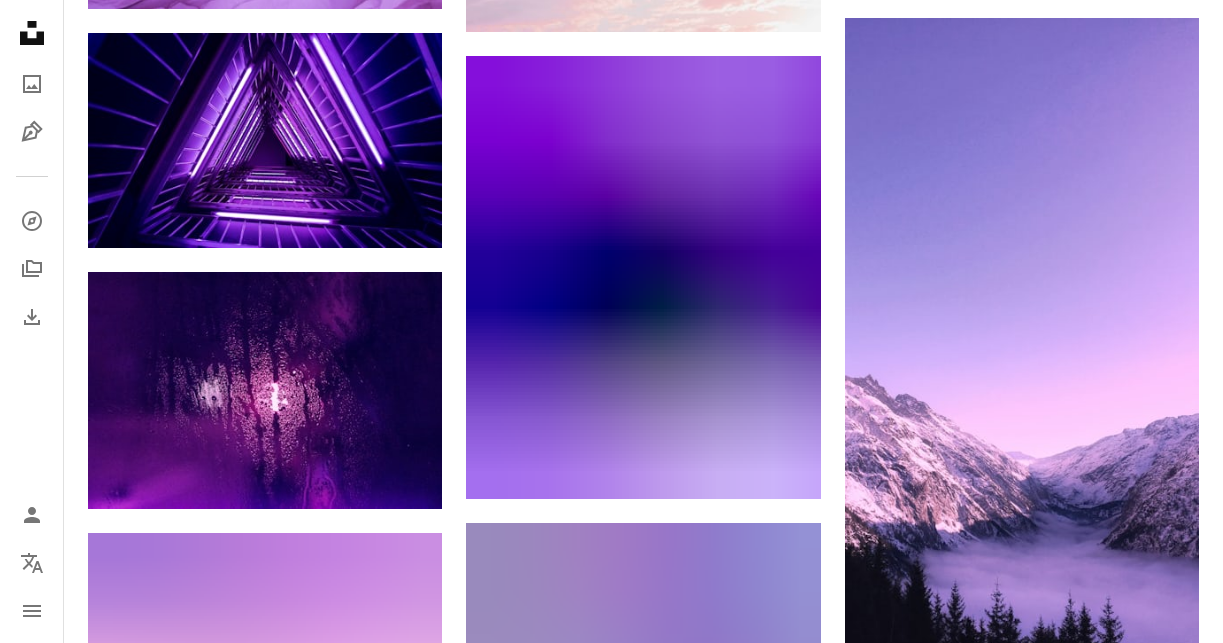 scroll, scrollTop: 0, scrollLeft: 0, axis: both 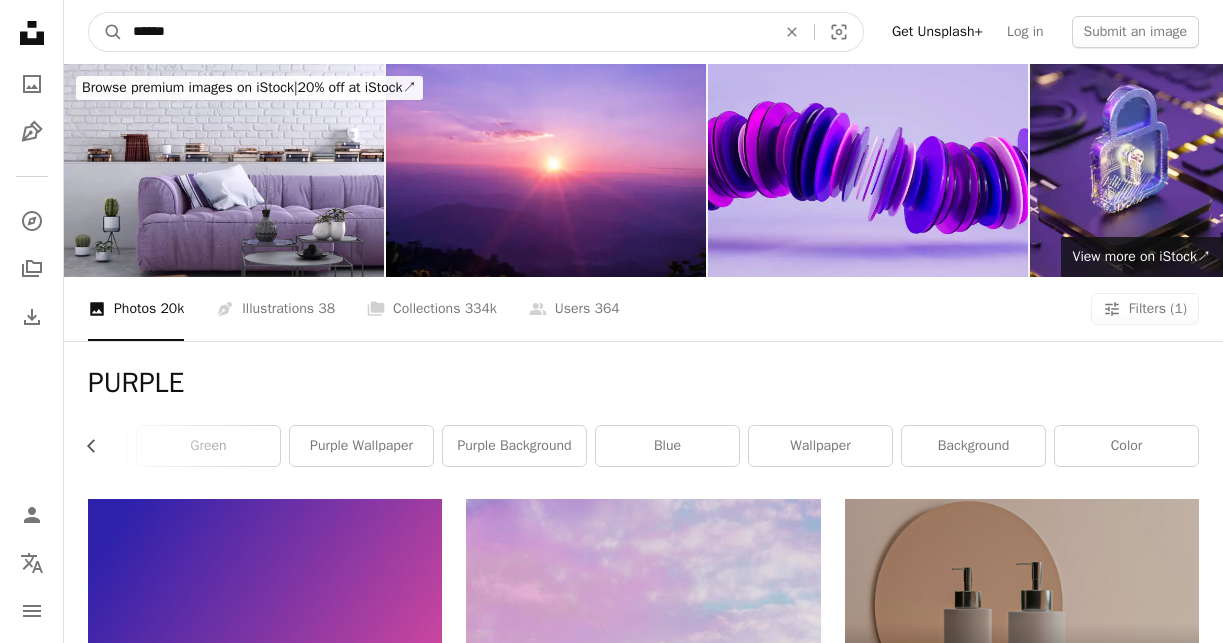 click on "******" at bounding box center (446, 32) 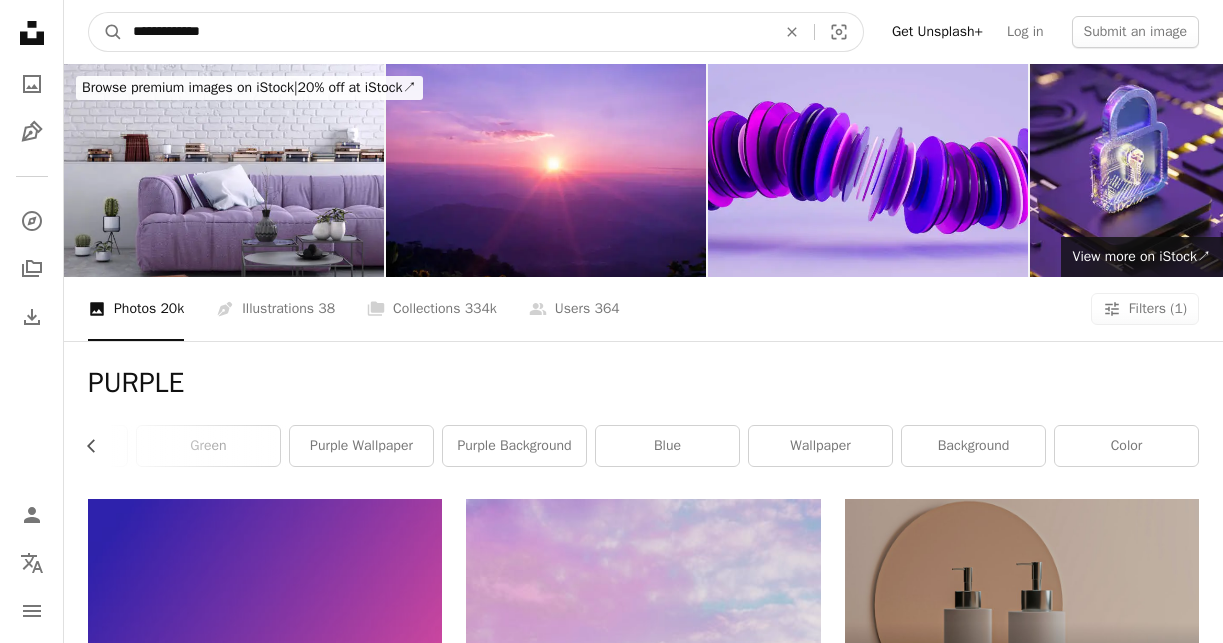 type on "**********" 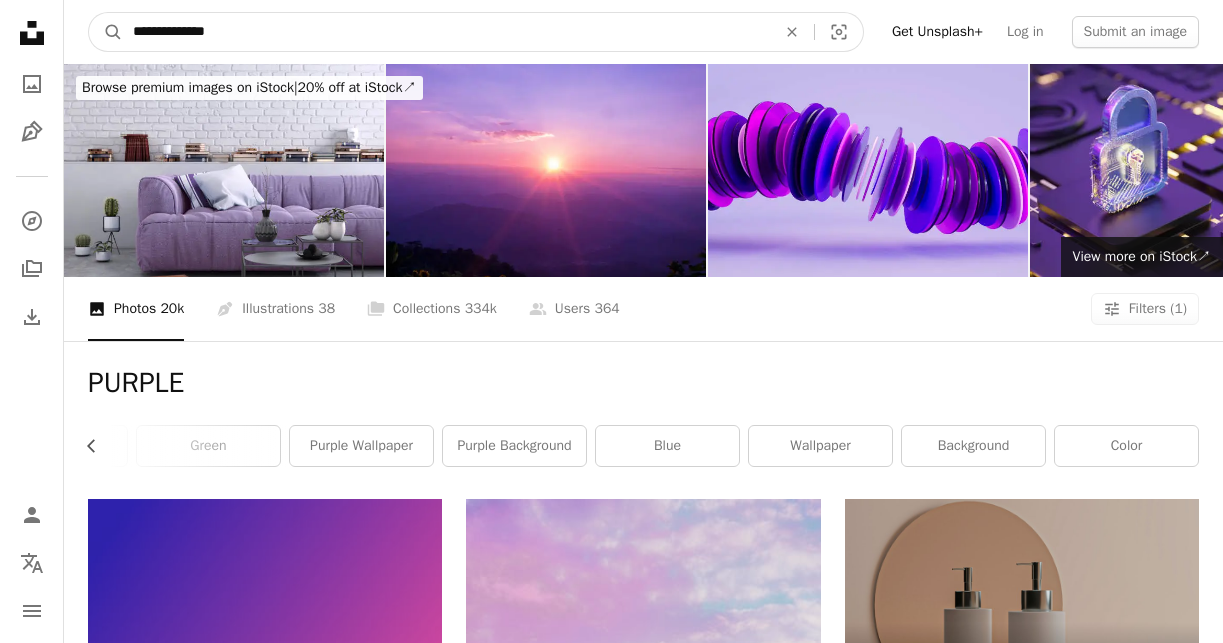 click on "A magnifying glass" at bounding box center [106, 32] 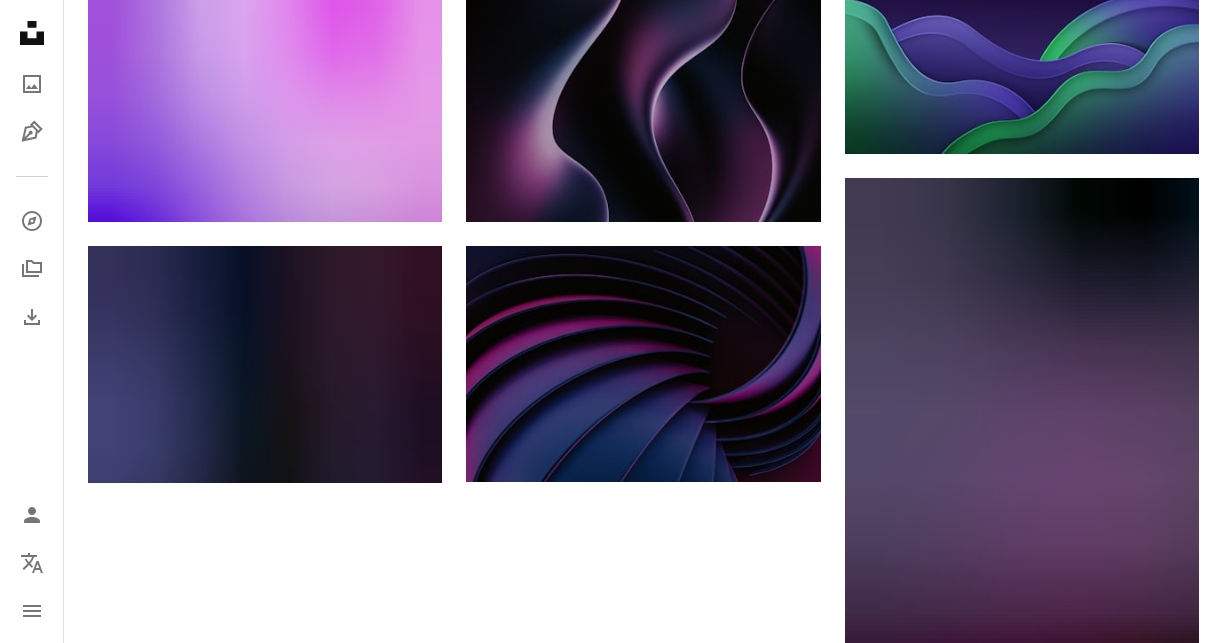 scroll, scrollTop: 2103, scrollLeft: 0, axis: vertical 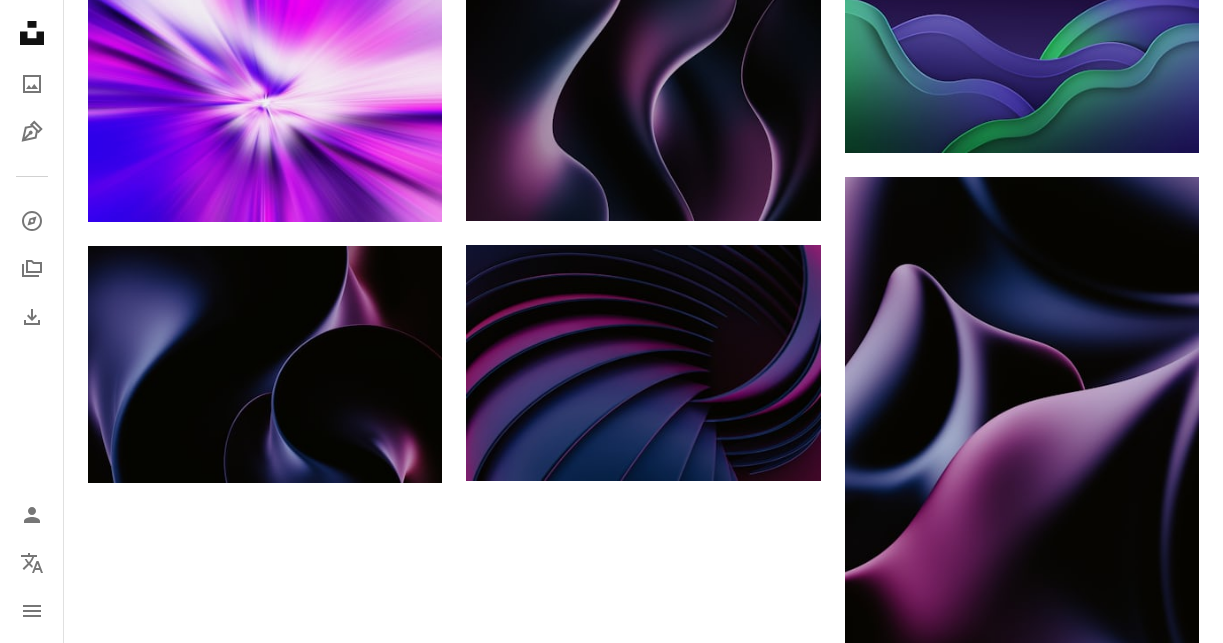 click on "Load more" at bounding box center [643, 1048] 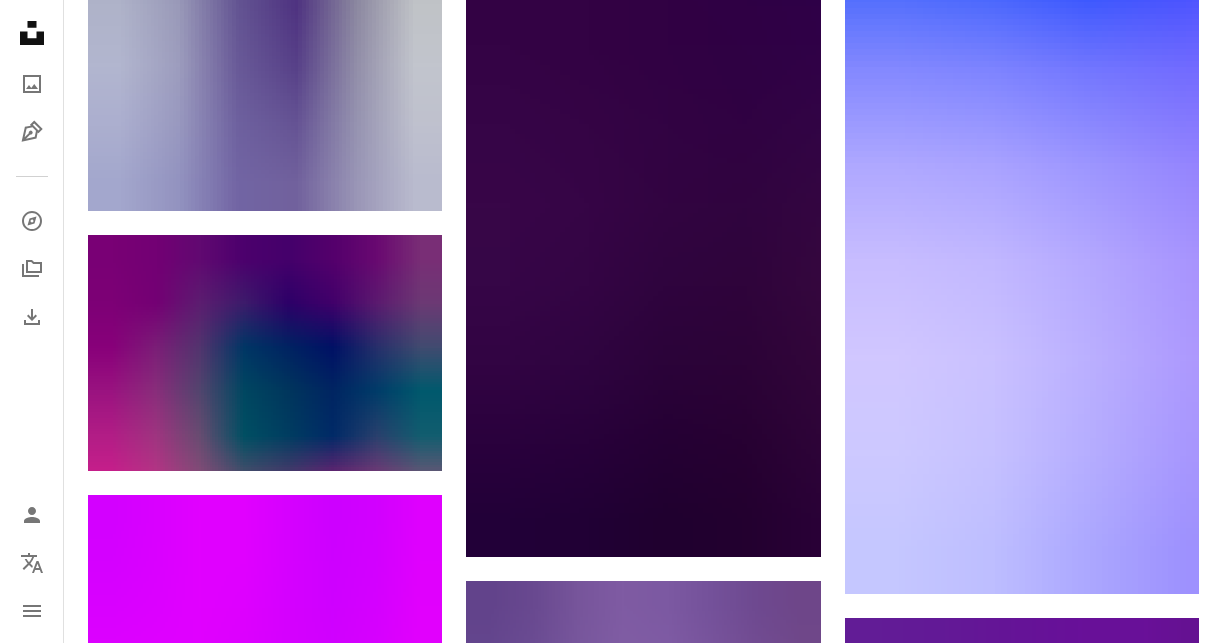 scroll, scrollTop: 57000, scrollLeft: 0, axis: vertical 